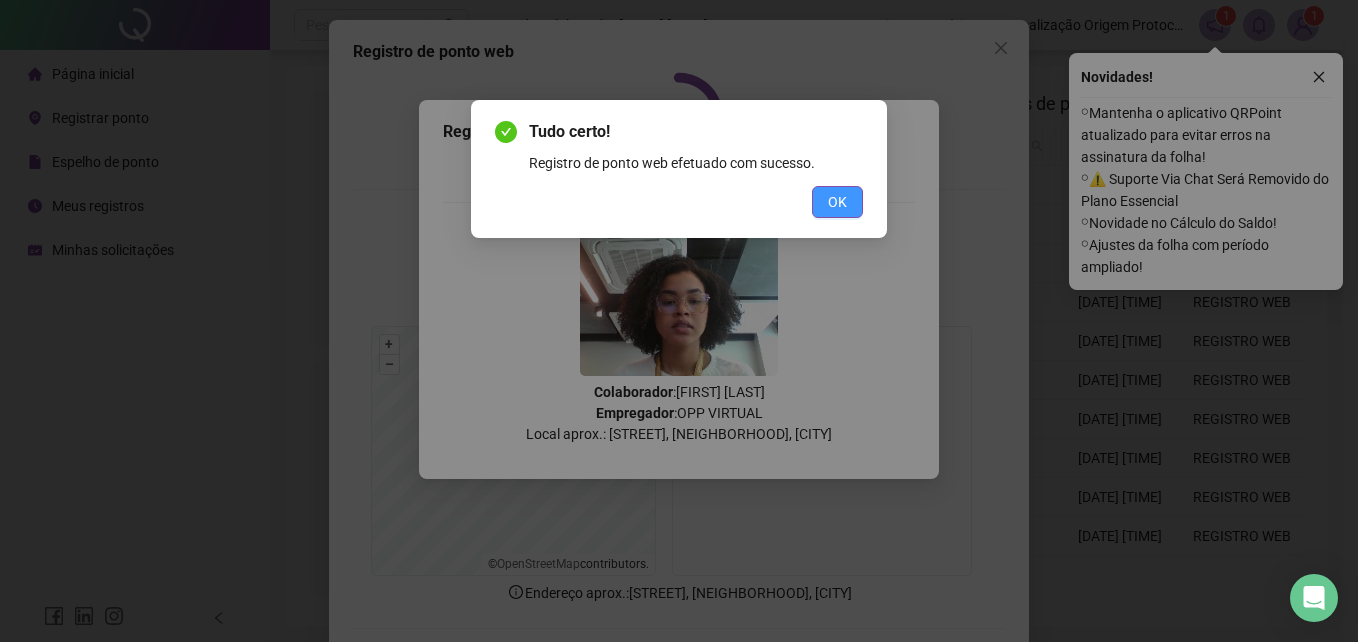 scroll, scrollTop: 0, scrollLeft: 0, axis: both 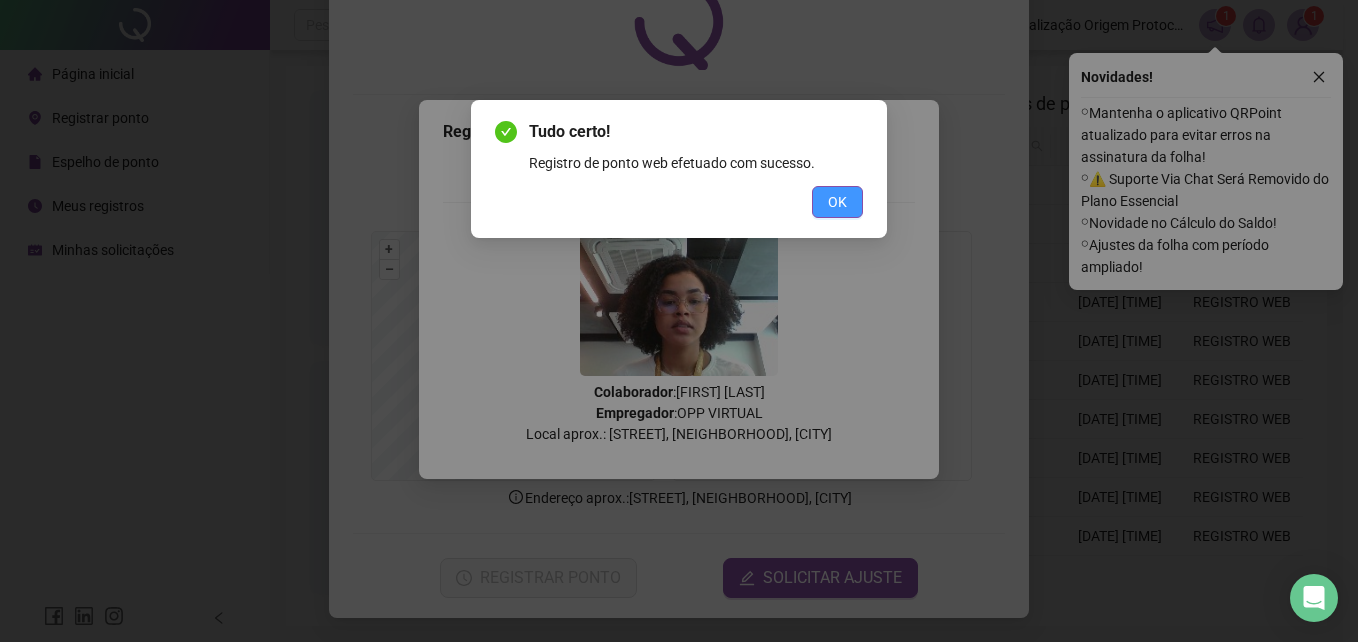 click on "OK" at bounding box center (837, 202) 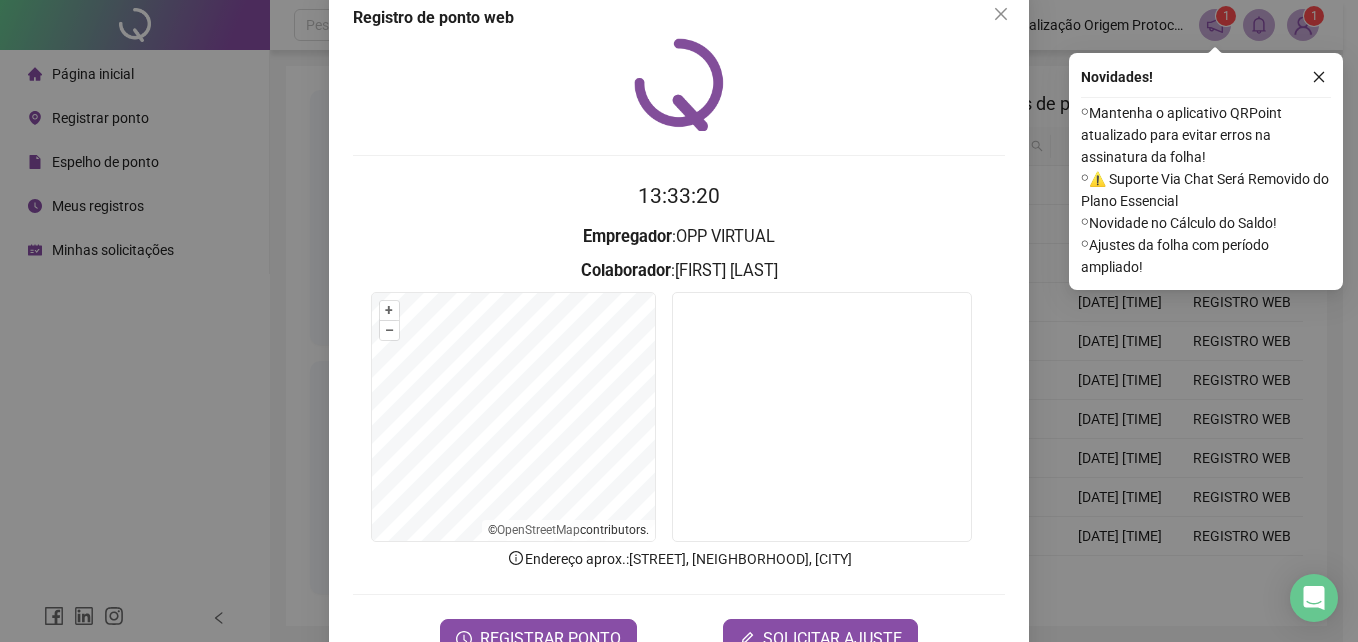 scroll, scrollTop: 0, scrollLeft: 0, axis: both 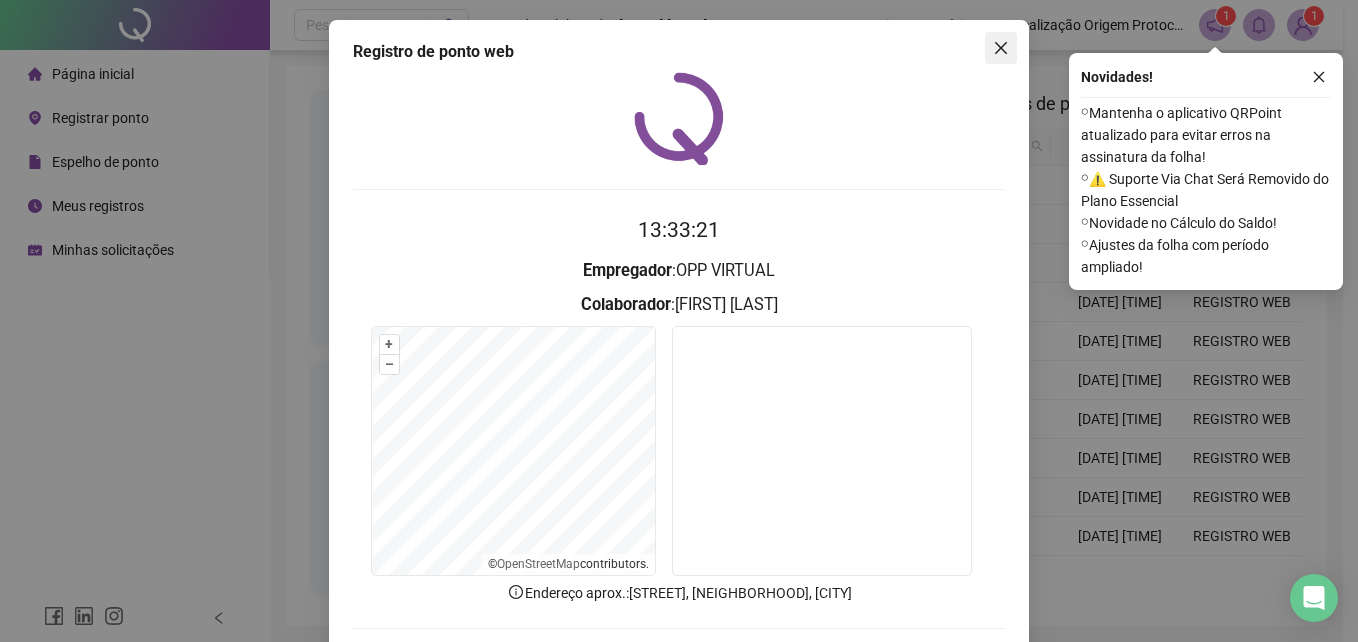 click 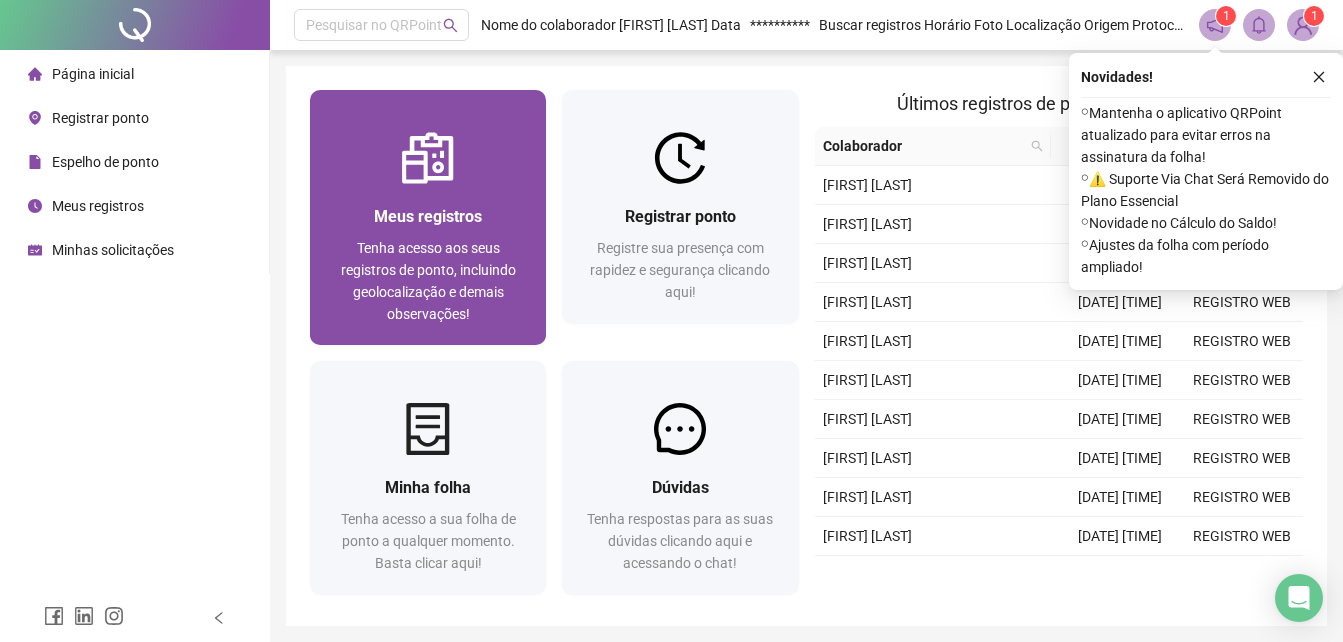 click on "Meus registros Tenha acesso aos seus registros de ponto, incluindo geolocalização e demais observações!" at bounding box center [428, 264] 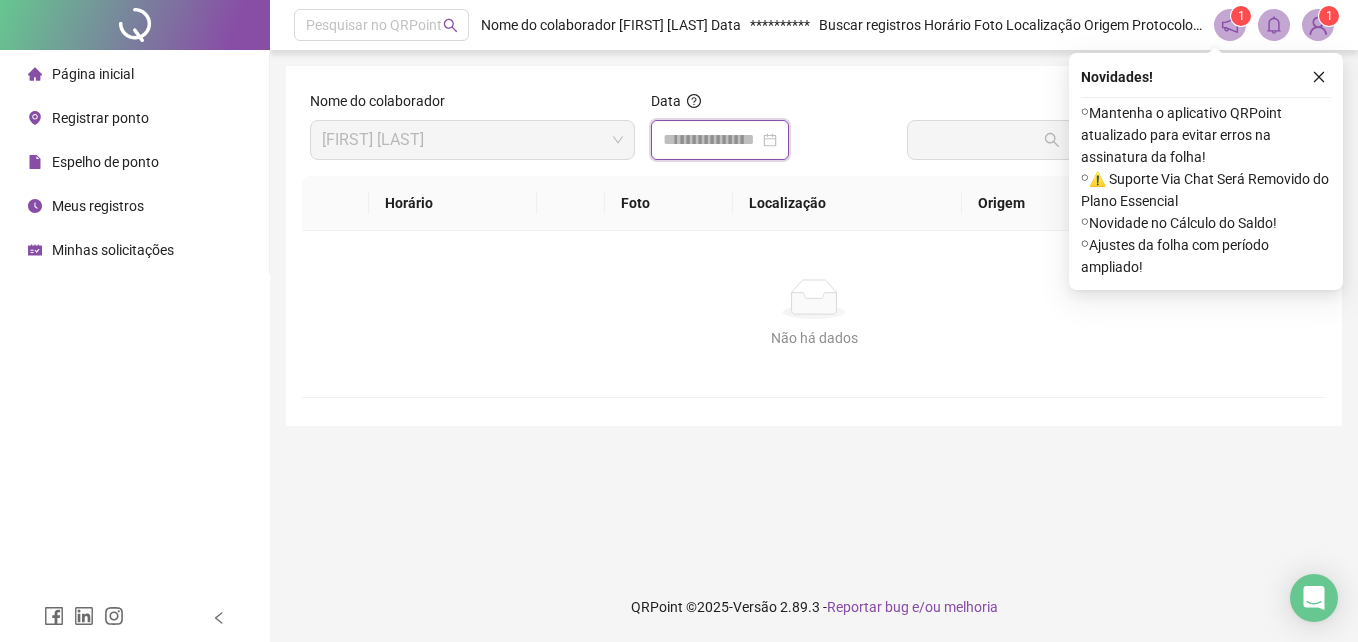 click at bounding box center [711, 140] 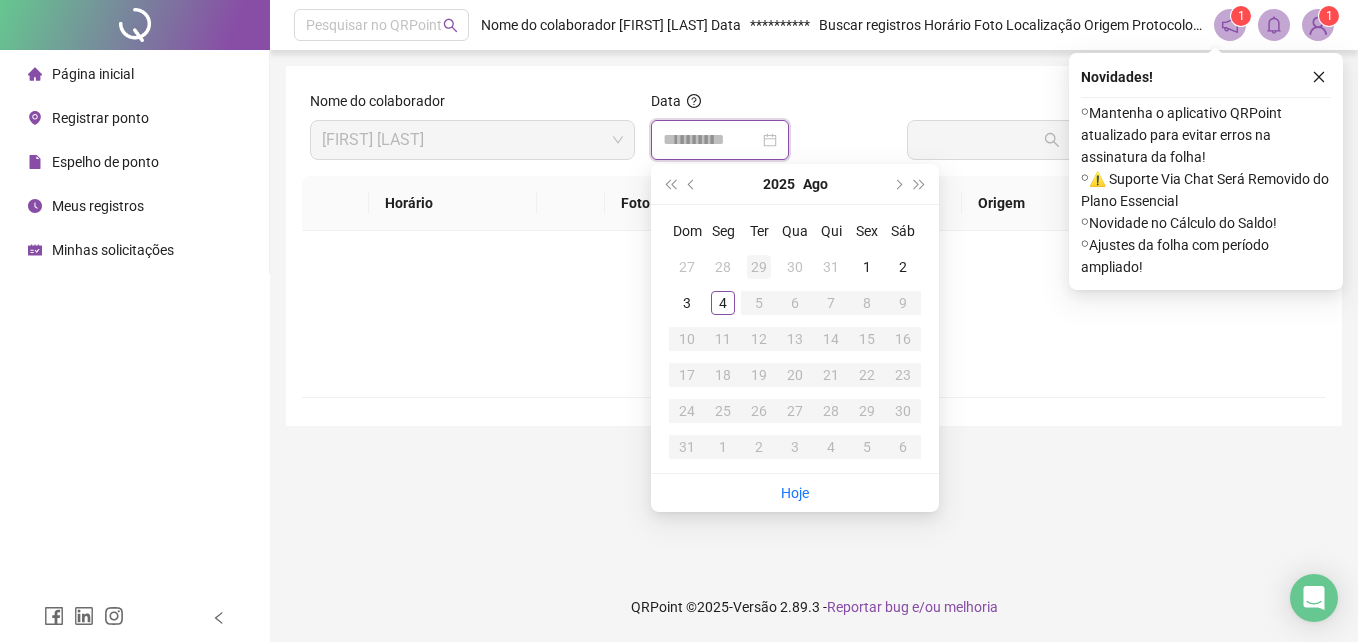 type on "**********" 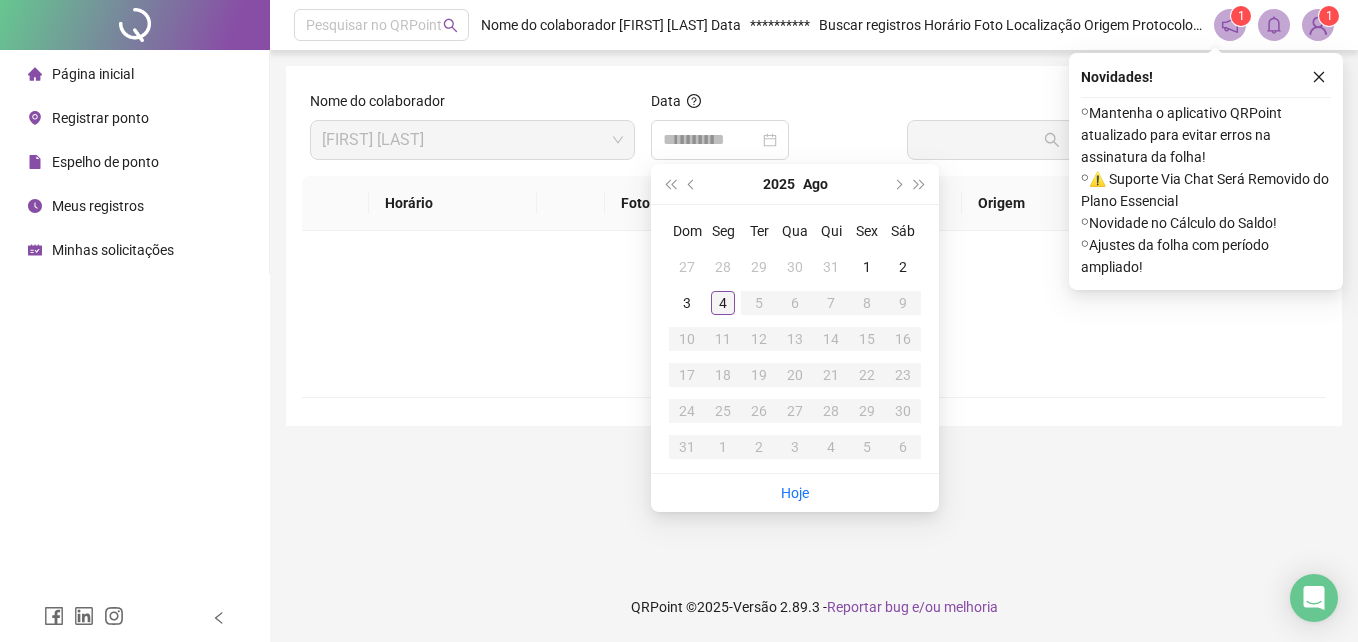 click on "4" at bounding box center [723, 303] 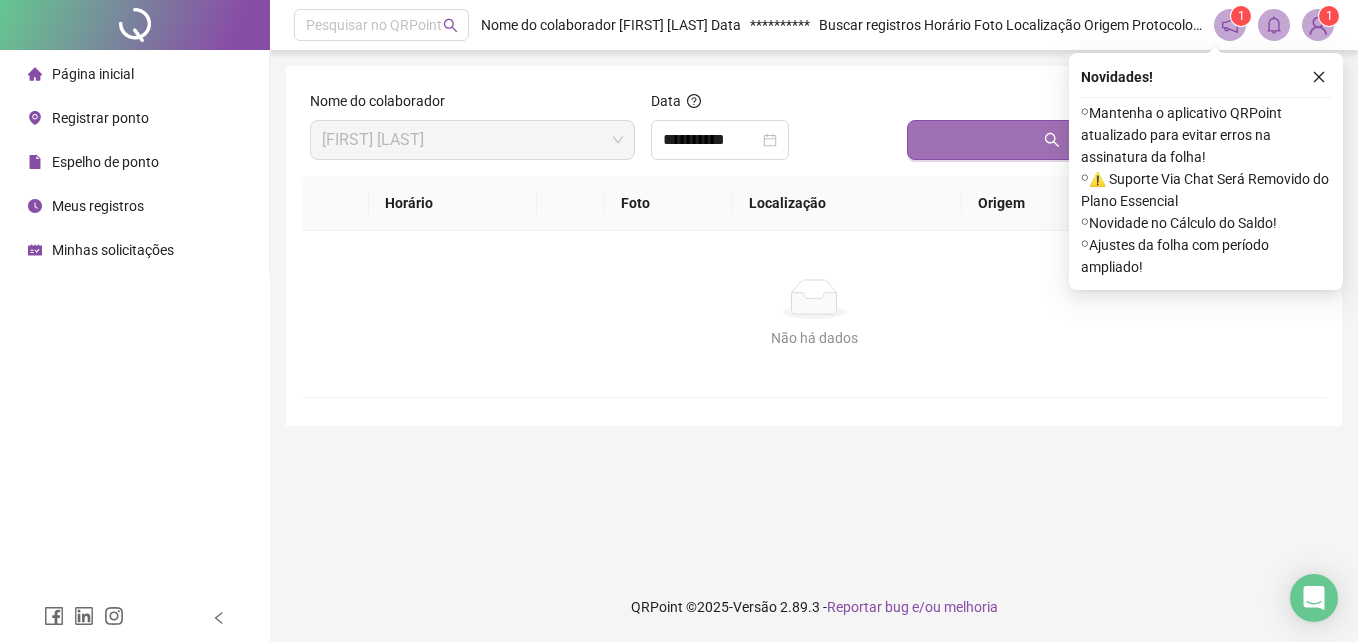 click on "Buscar registros" at bounding box center [1112, 140] 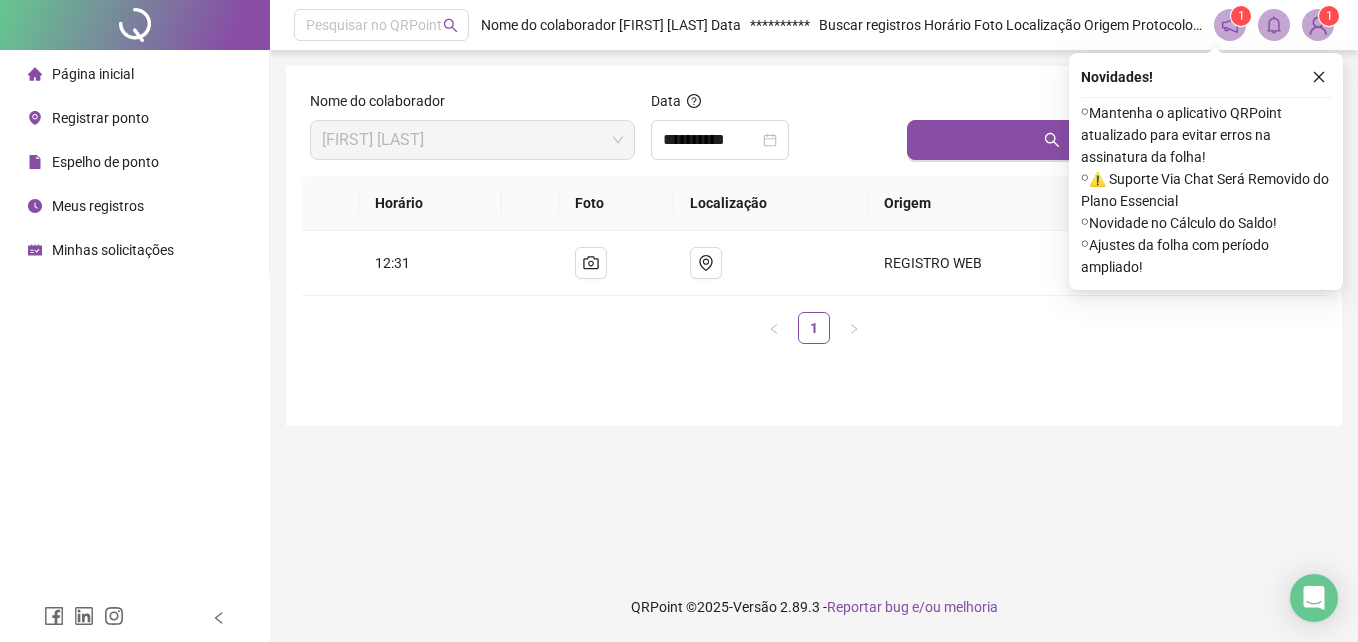 click on "Registrar ponto" at bounding box center [100, 118] 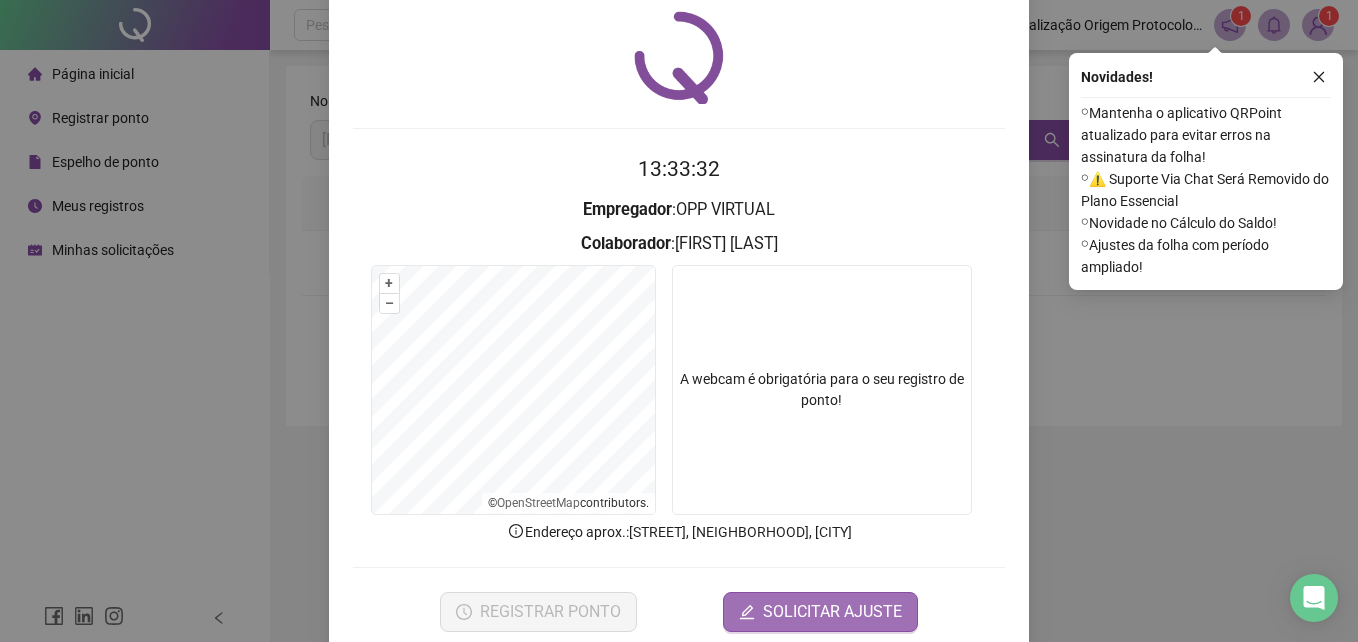 scroll, scrollTop: 95, scrollLeft: 0, axis: vertical 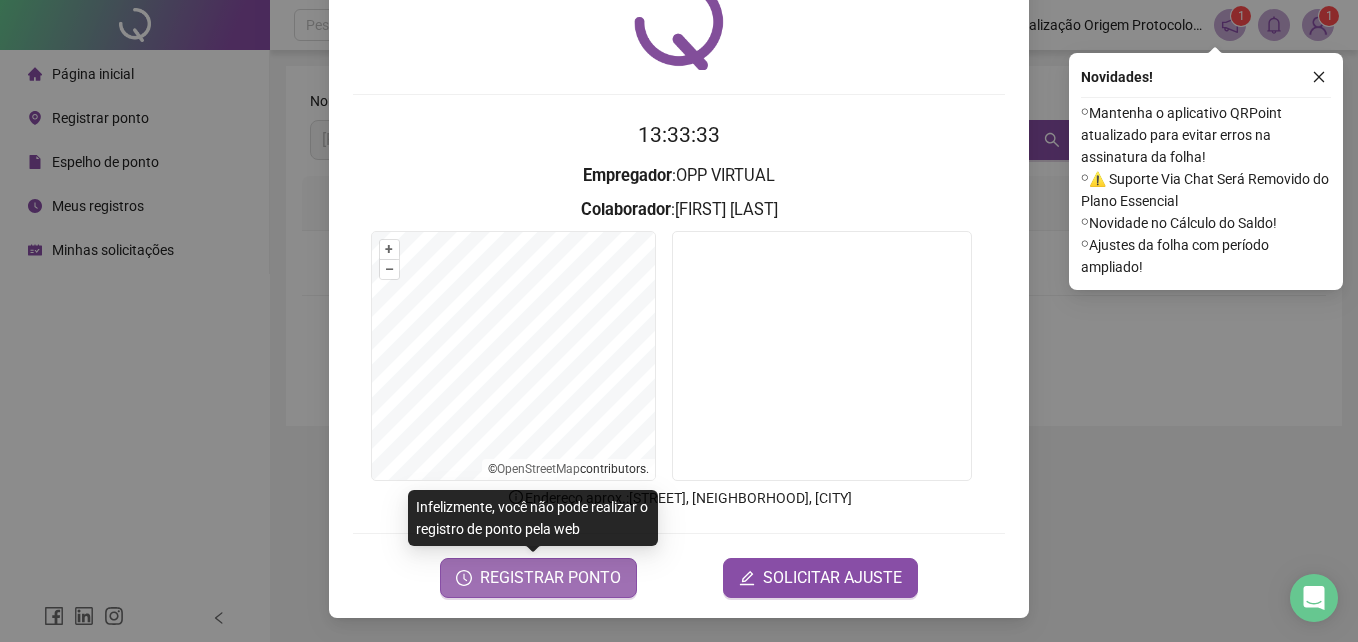 click on "REGISTRAR PONTO" at bounding box center [550, 578] 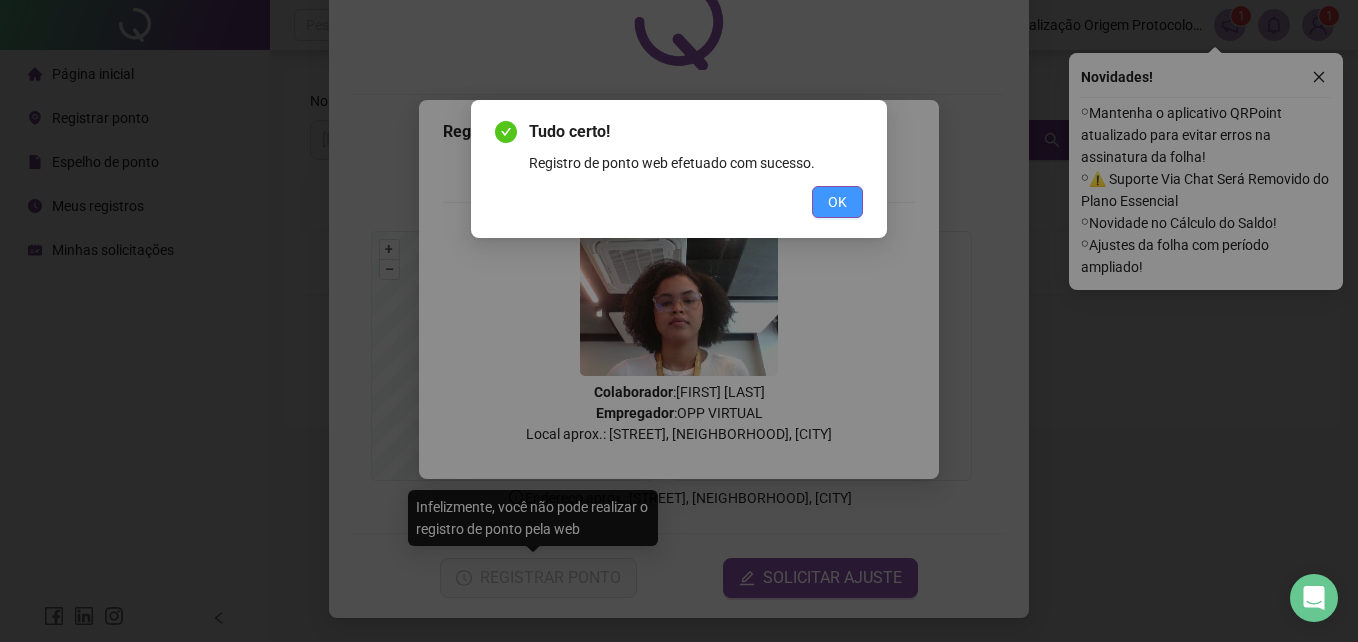 click on "OK" at bounding box center (837, 202) 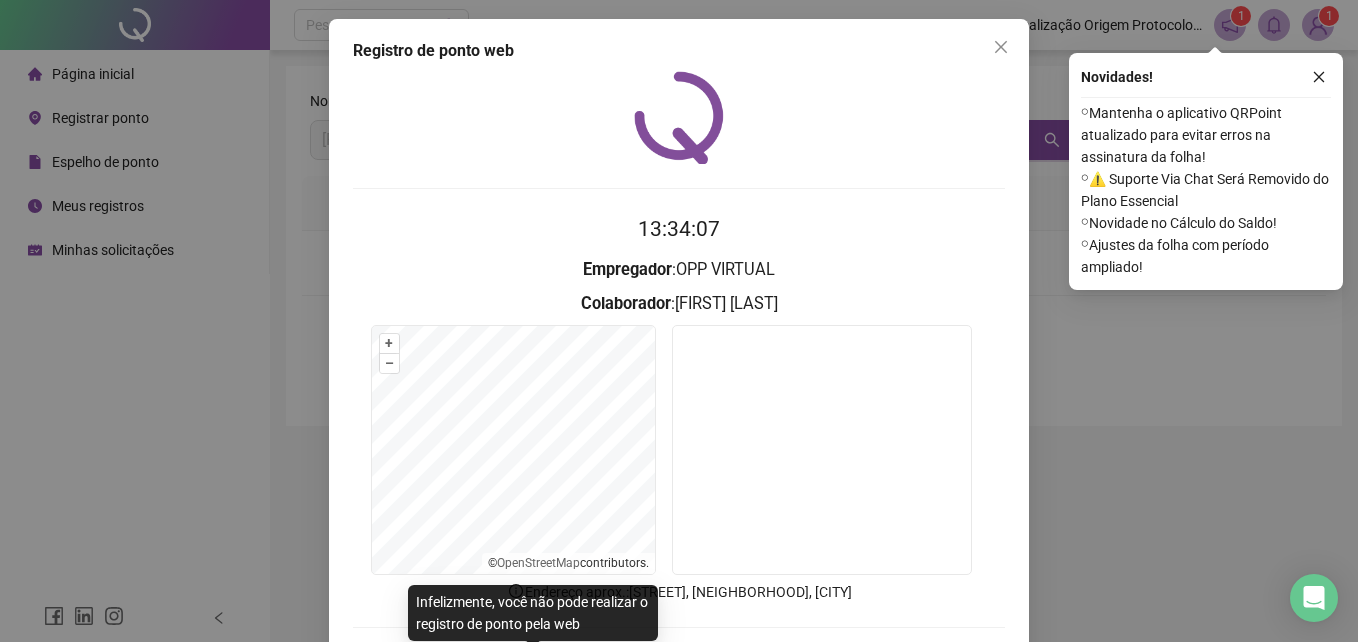 scroll, scrollTop: 0, scrollLeft: 0, axis: both 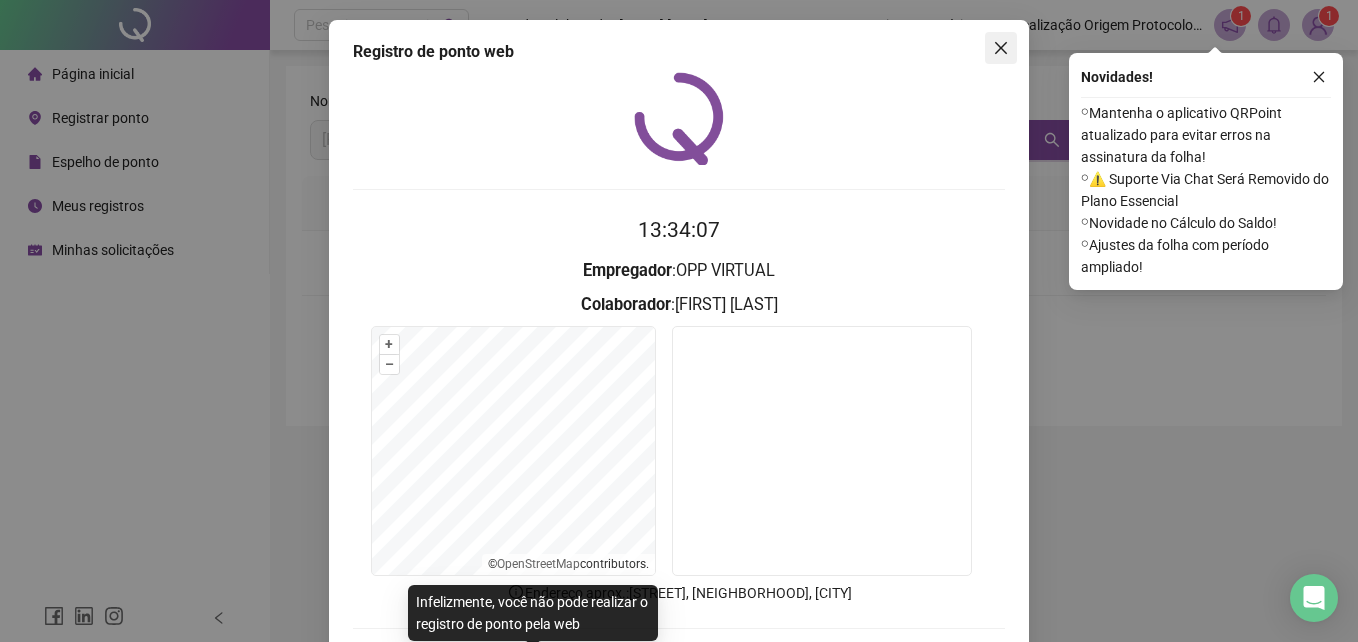 click at bounding box center [1001, 48] 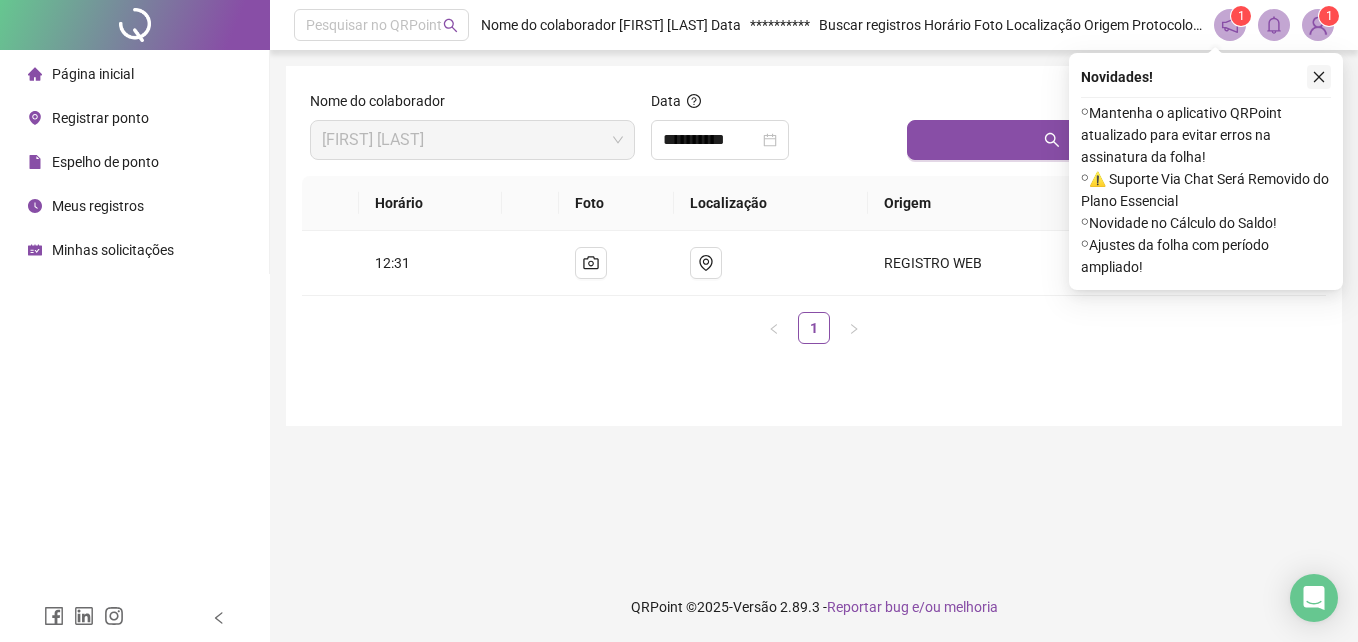 click 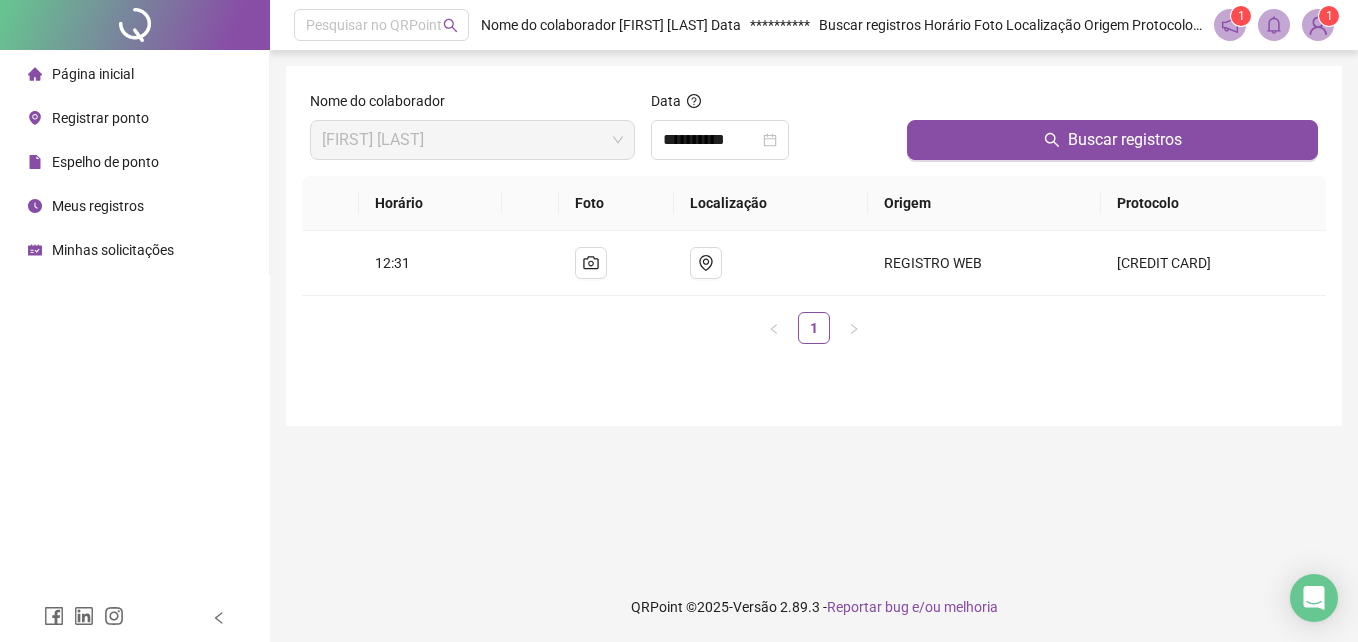 click on "**********" at bounding box center (814, 311) 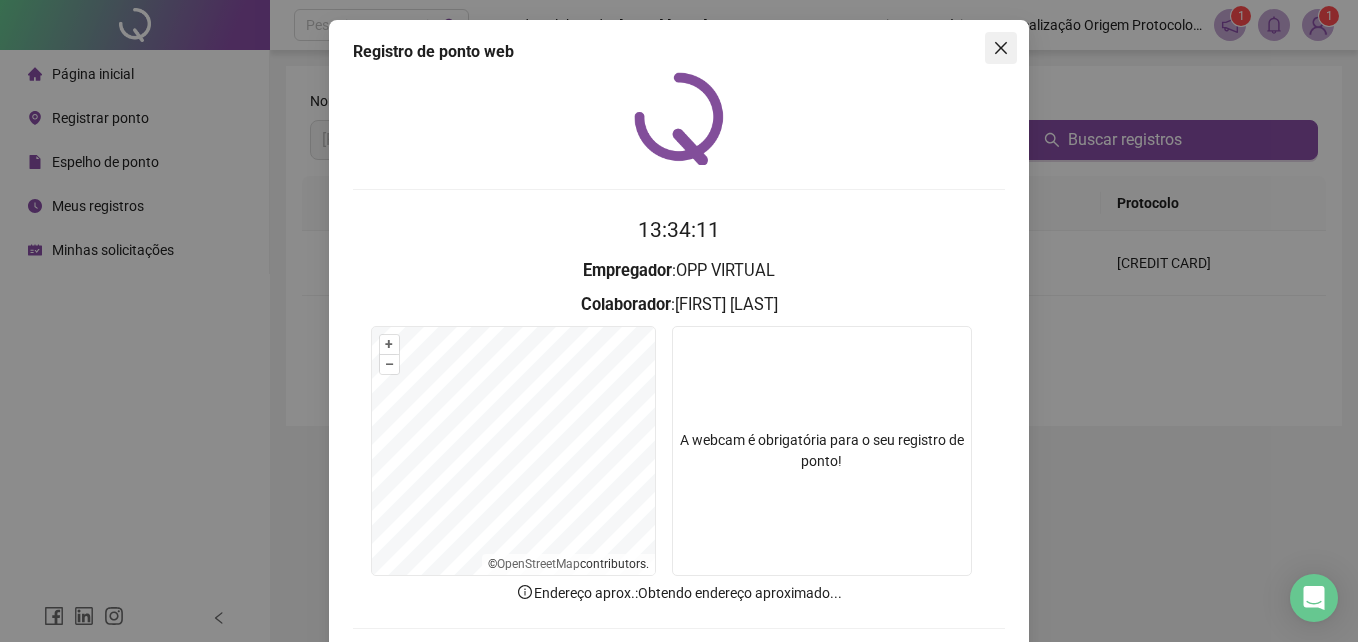 click 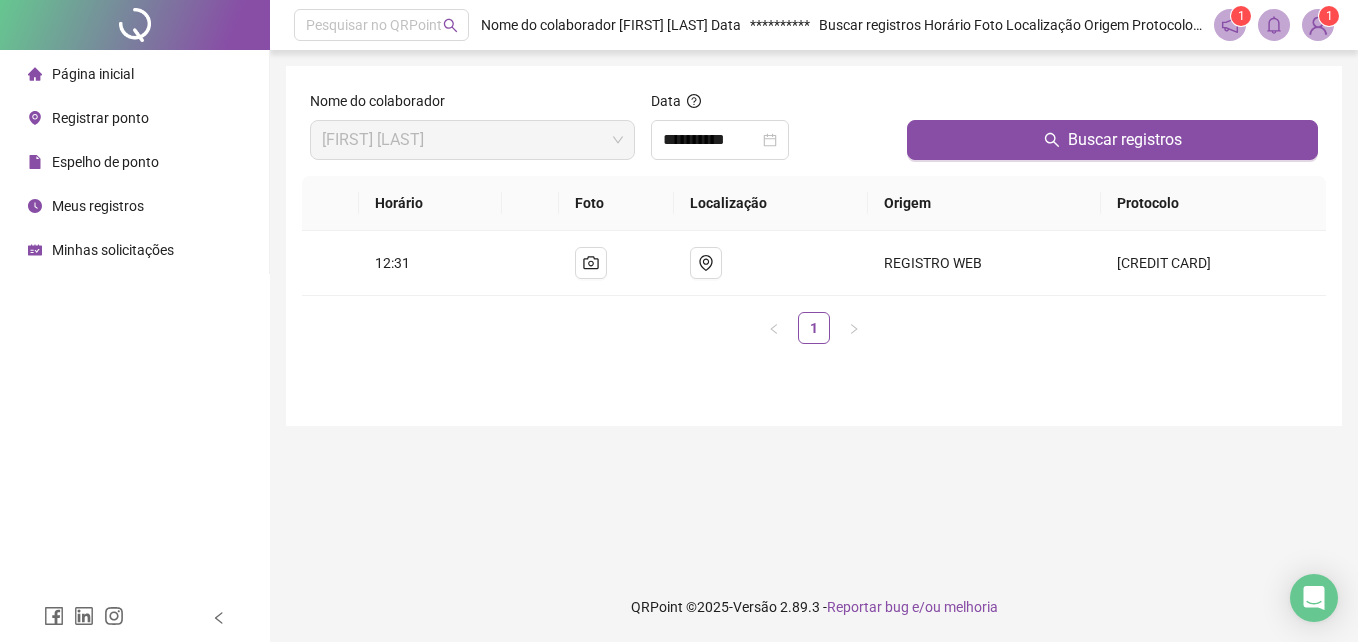 click on "Meus registros" at bounding box center (98, 206) 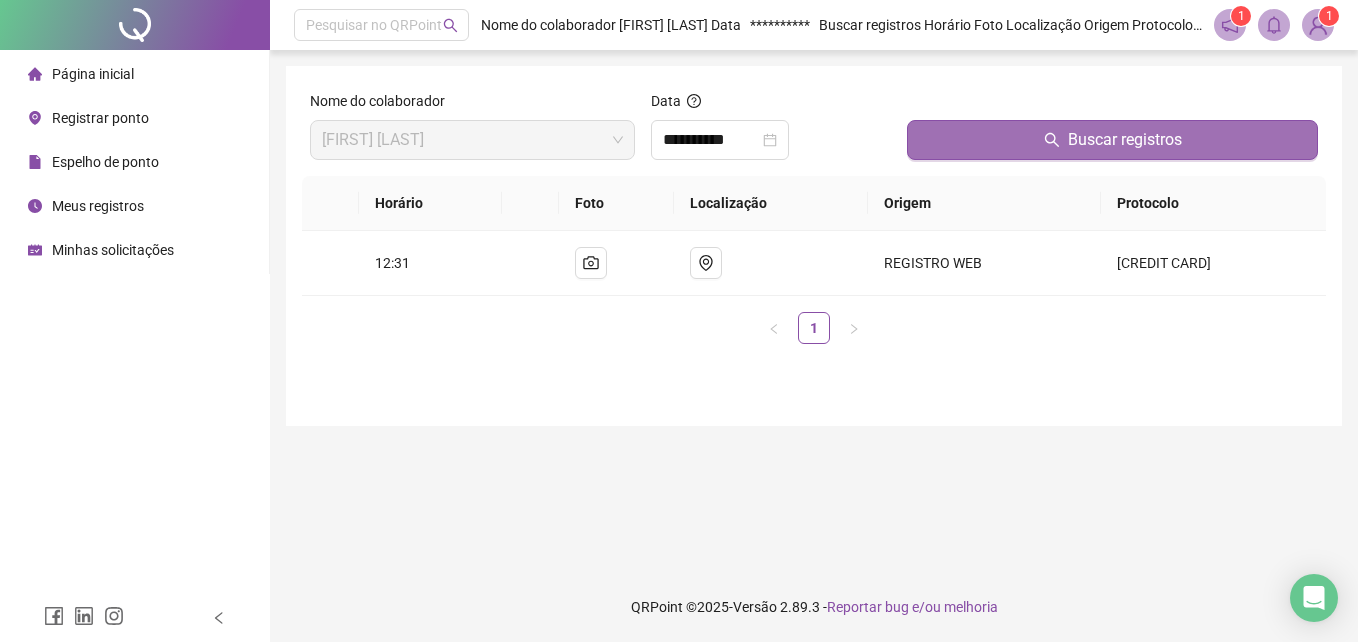 click on "Buscar registros" at bounding box center [1125, 140] 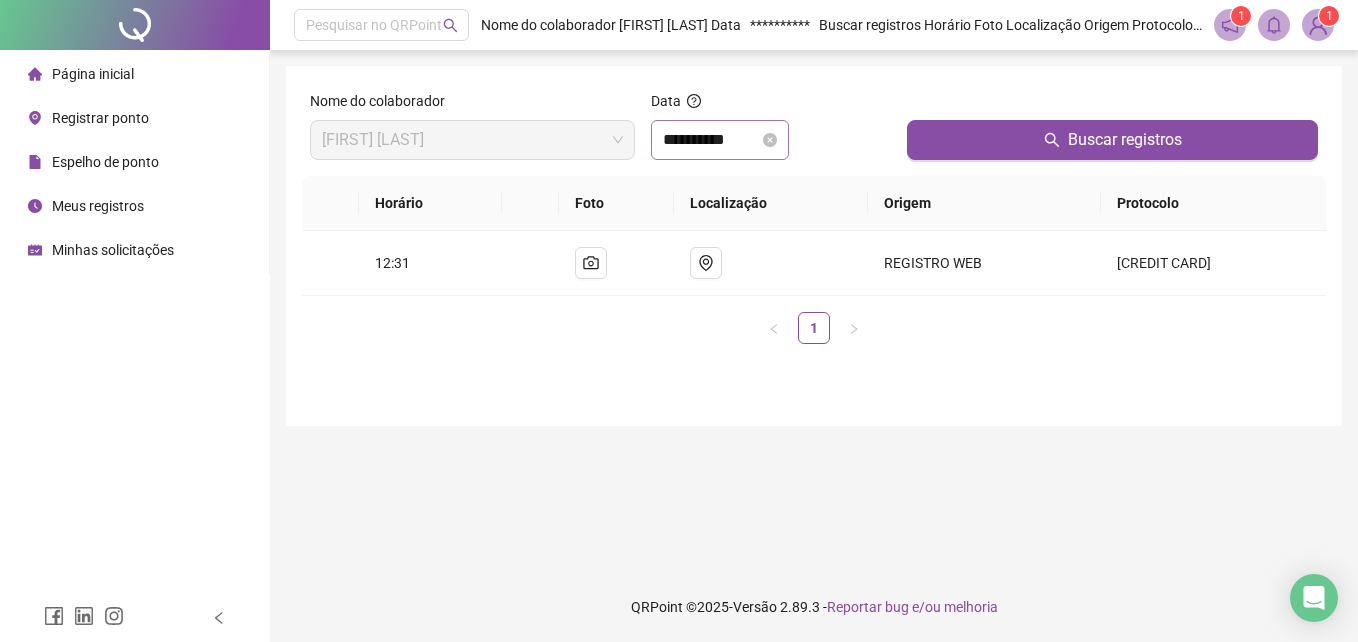 click on "**********" at bounding box center (720, 140) 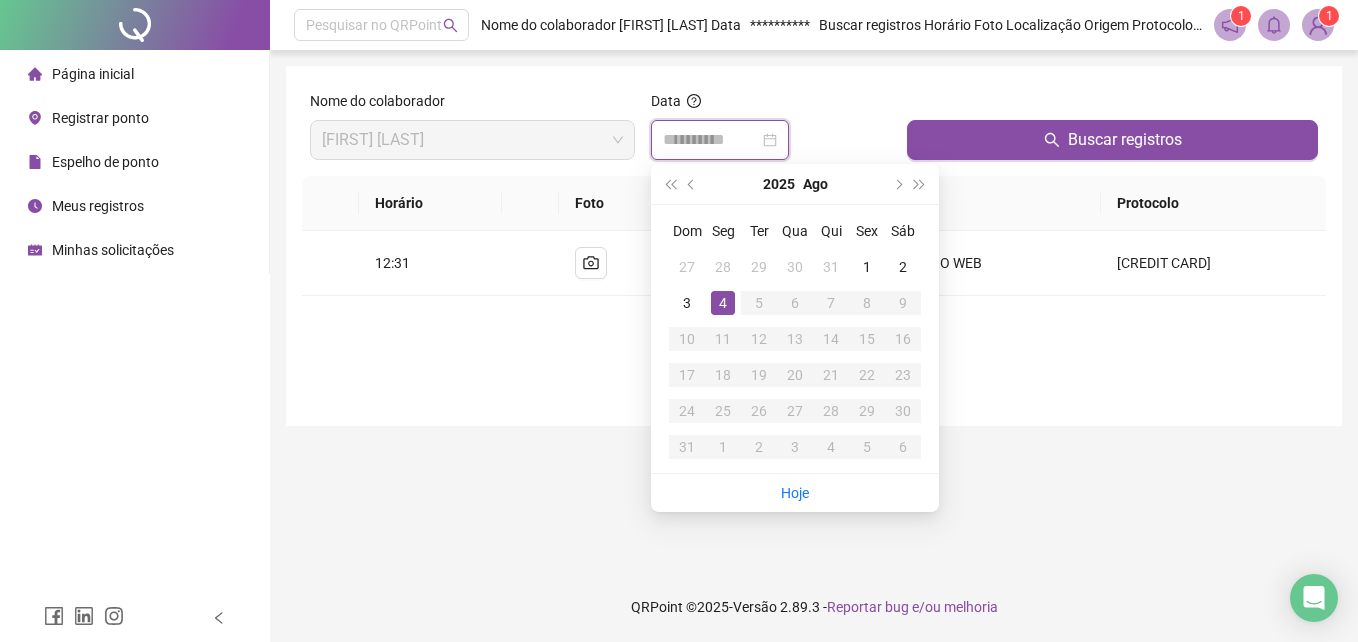 type on "**********" 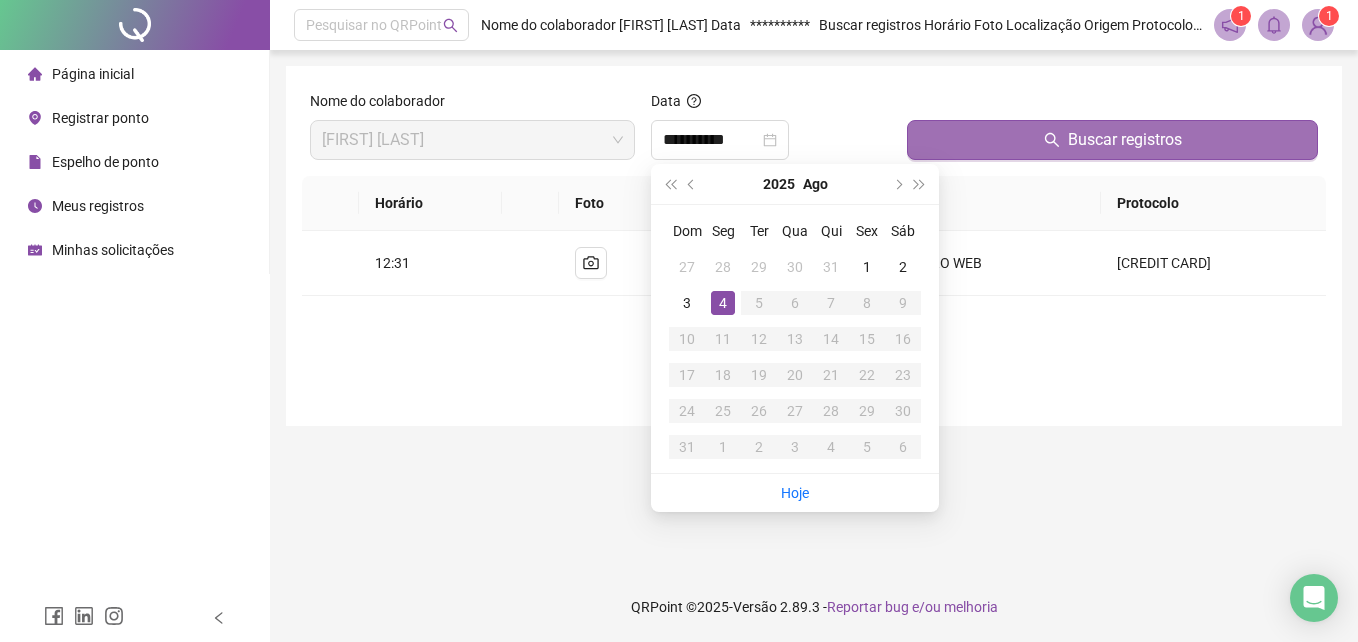 click on "Buscar registros" at bounding box center [1112, 140] 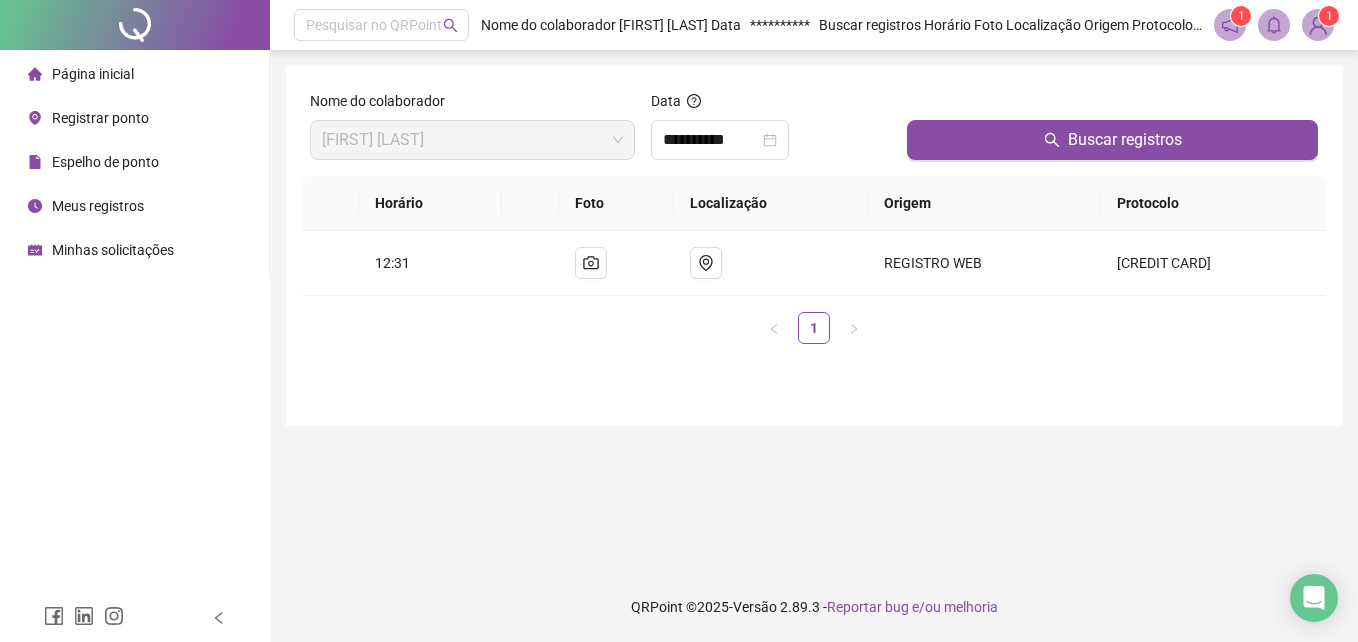 click on "Registrar ponto" at bounding box center (100, 118) 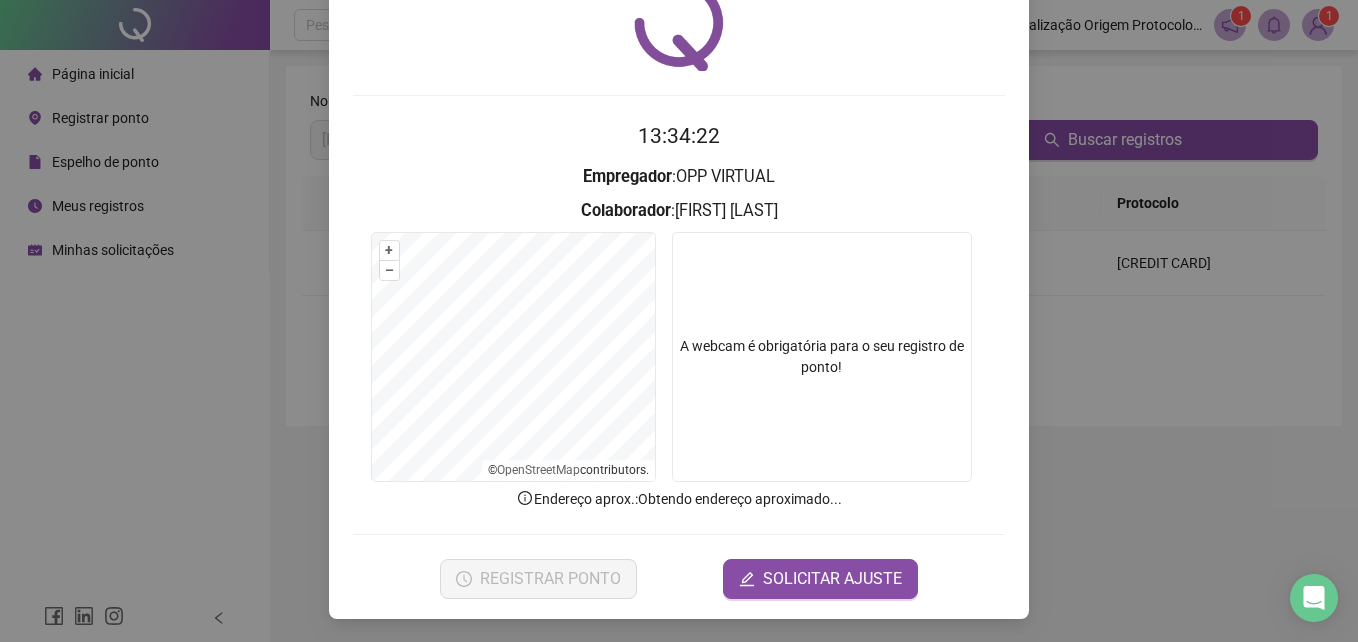 scroll, scrollTop: 95, scrollLeft: 0, axis: vertical 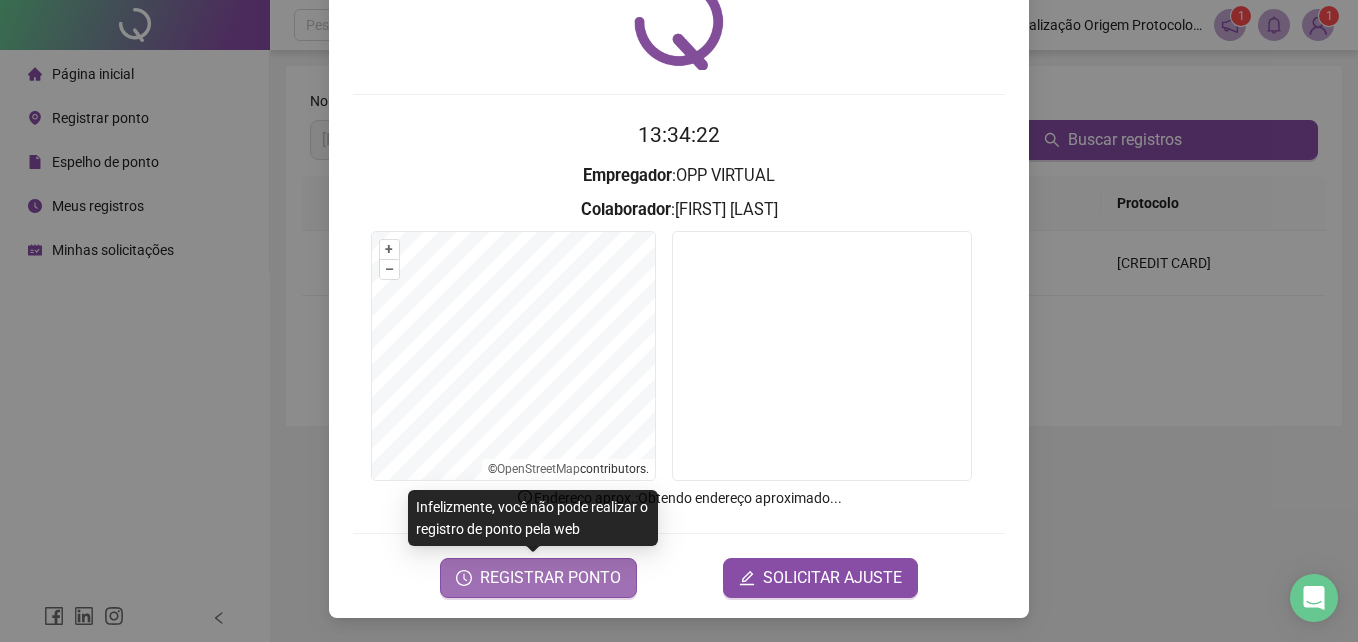 click on "REGISTRAR PONTO" at bounding box center (550, 578) 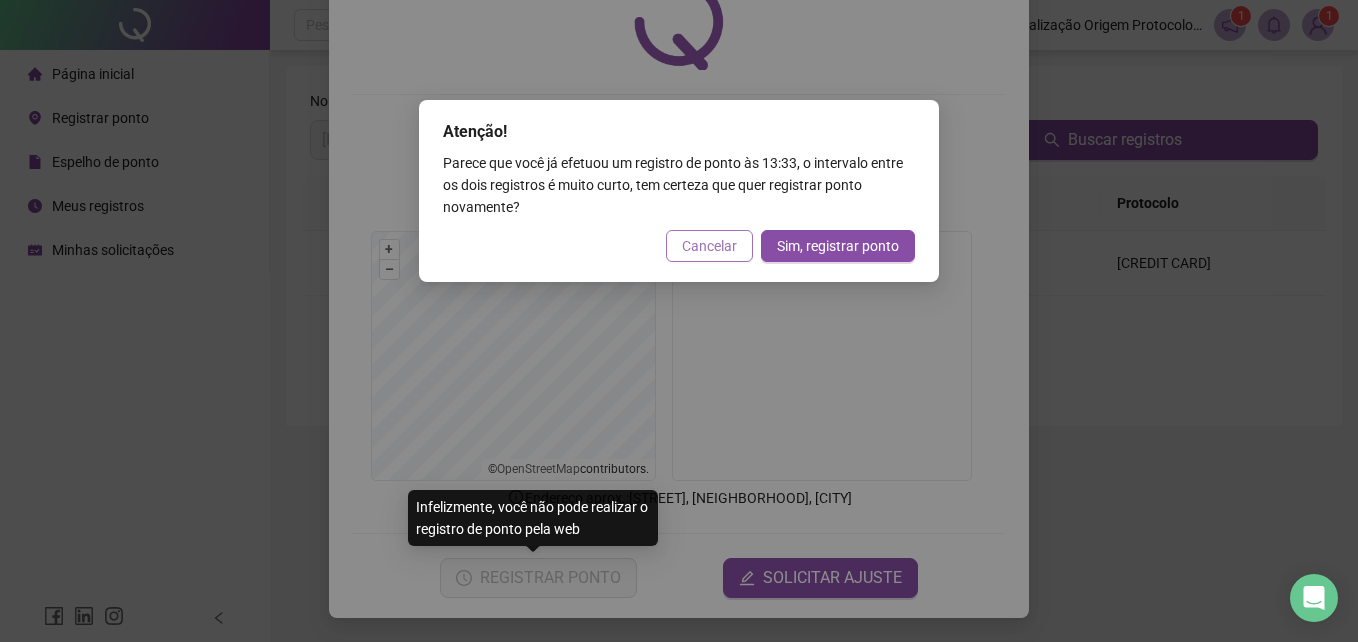 click on "Cancelar" at bounding box center [709, 246] 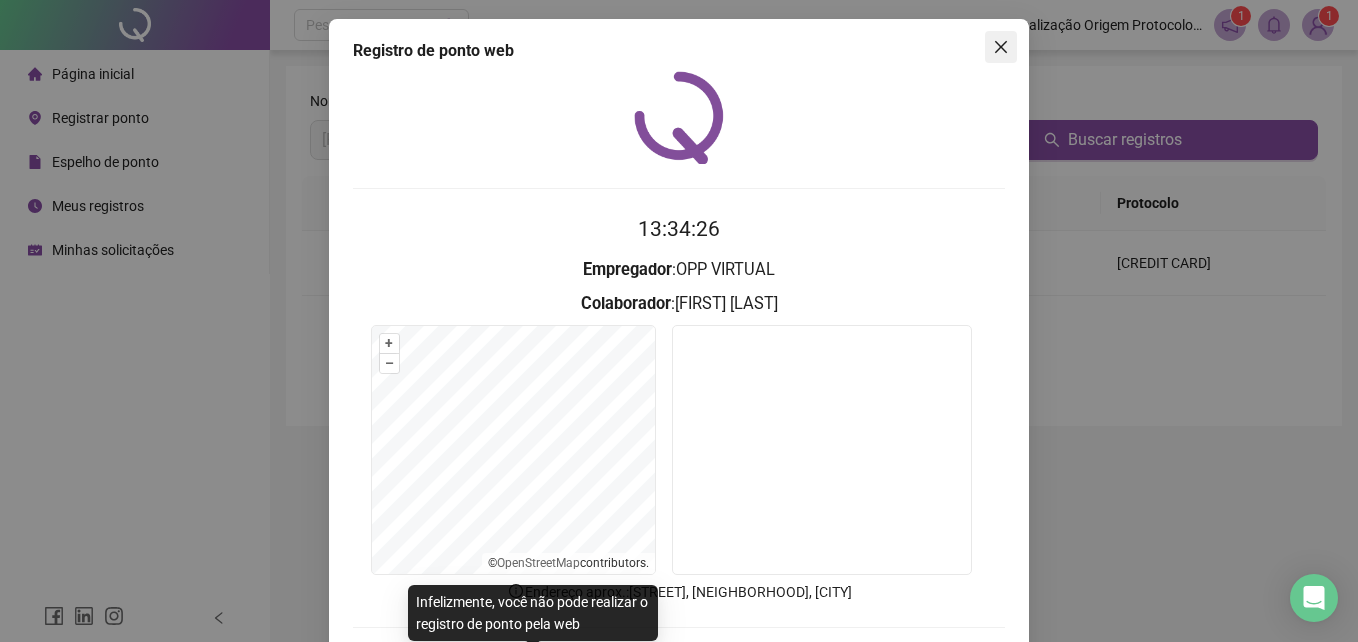 scroll, scrollTop: 0, scrollLeft: 0, axis: both 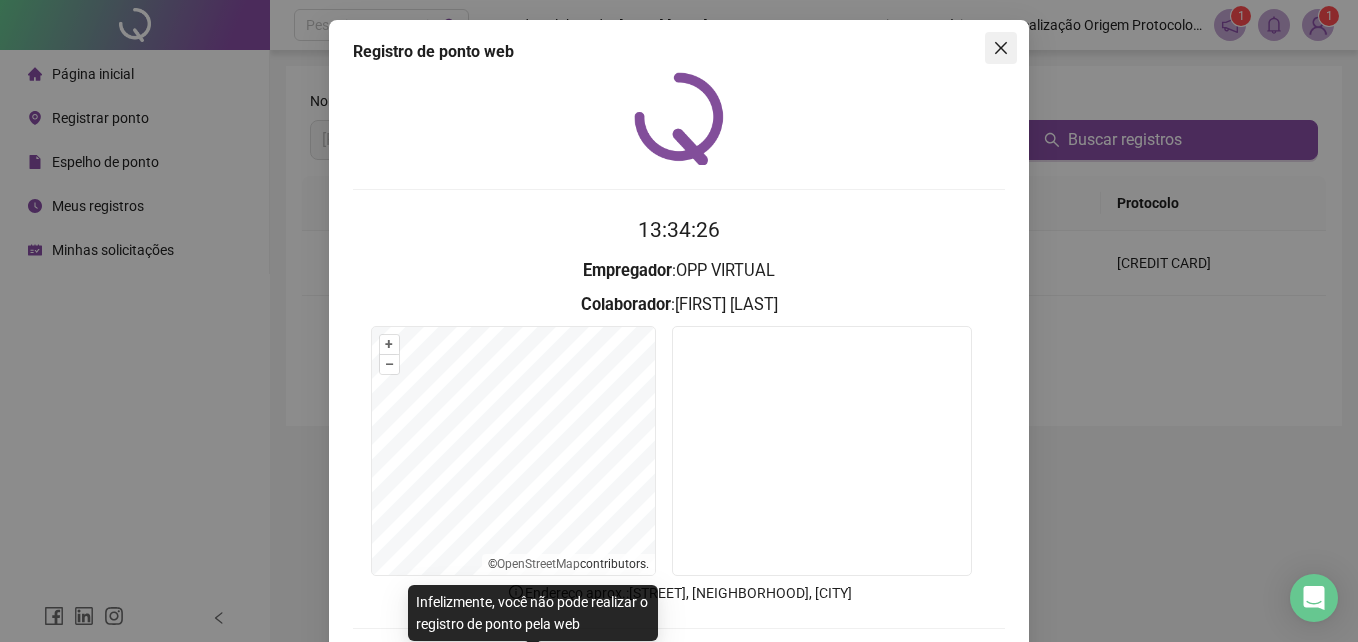 click at bounding box center (1001, 48) 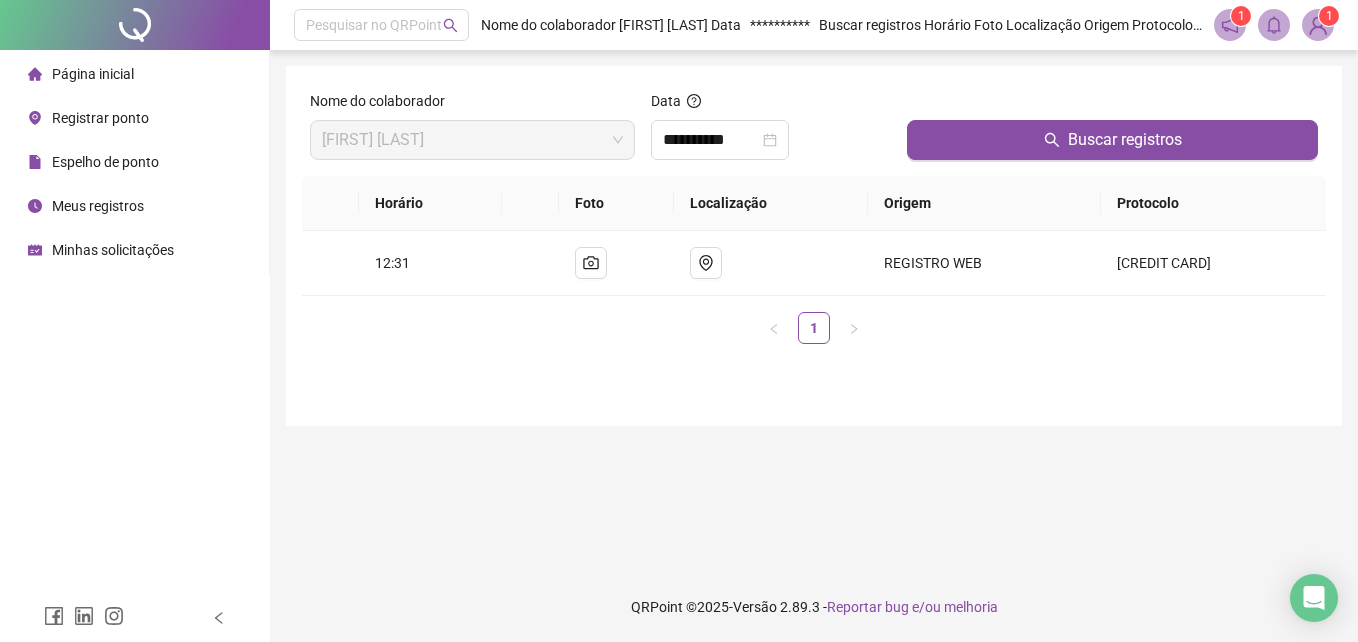 click on "Espelho de ponto" at bounding box center (105, 162) 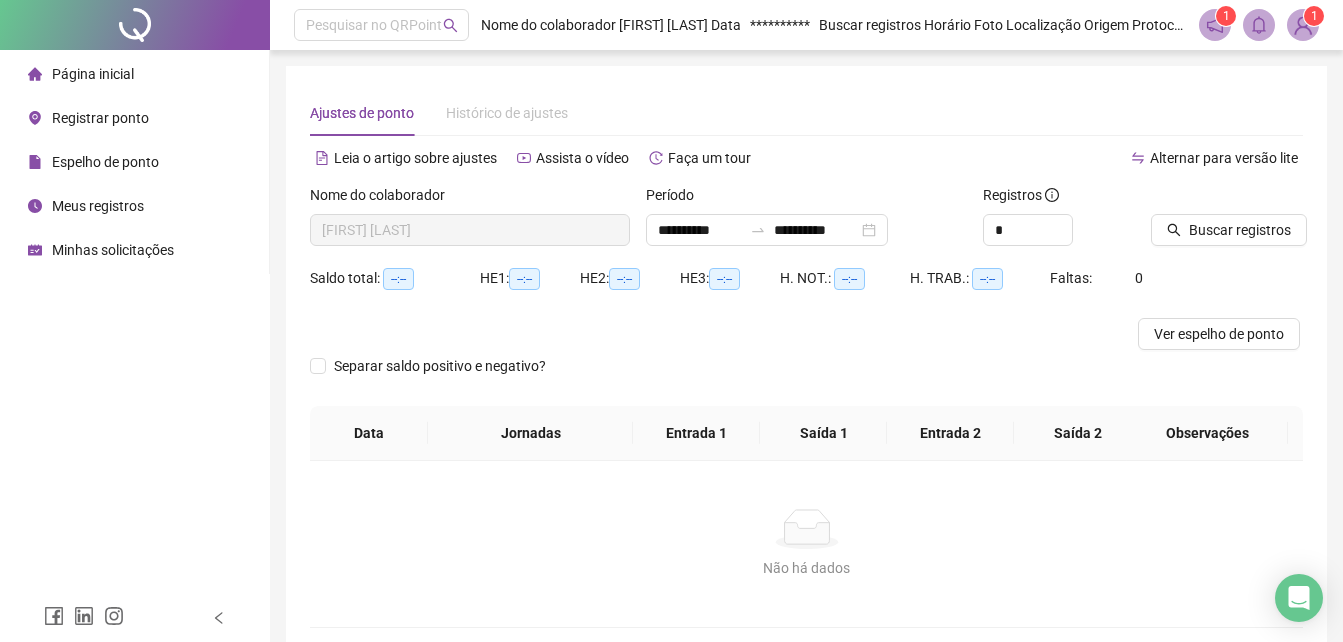 click on "Meus registros" at bounding box center (98, 206) 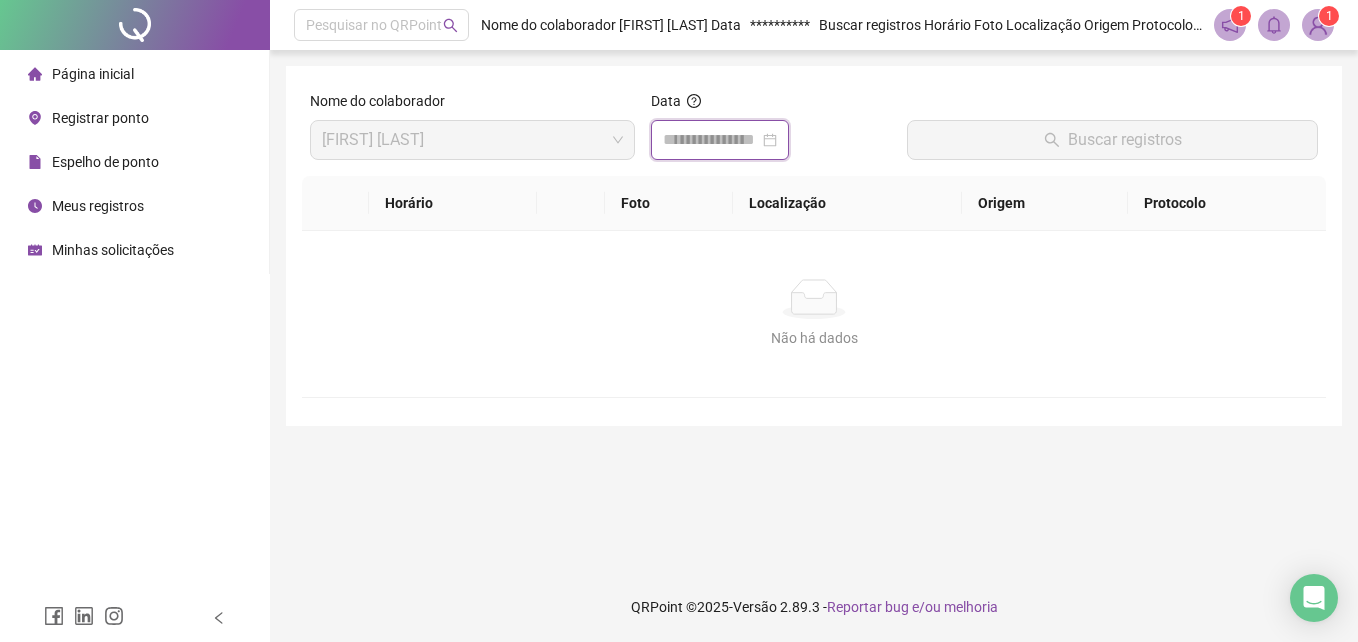 click at bounding box center (711, 140) 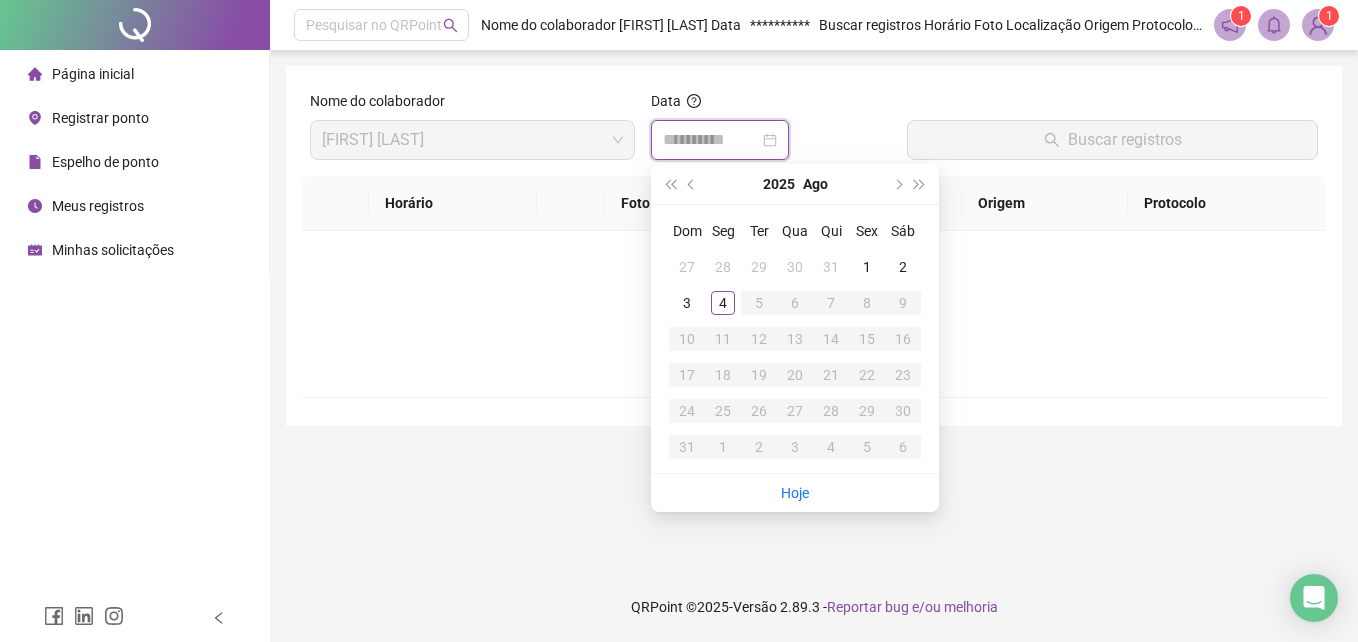 type on "**********" 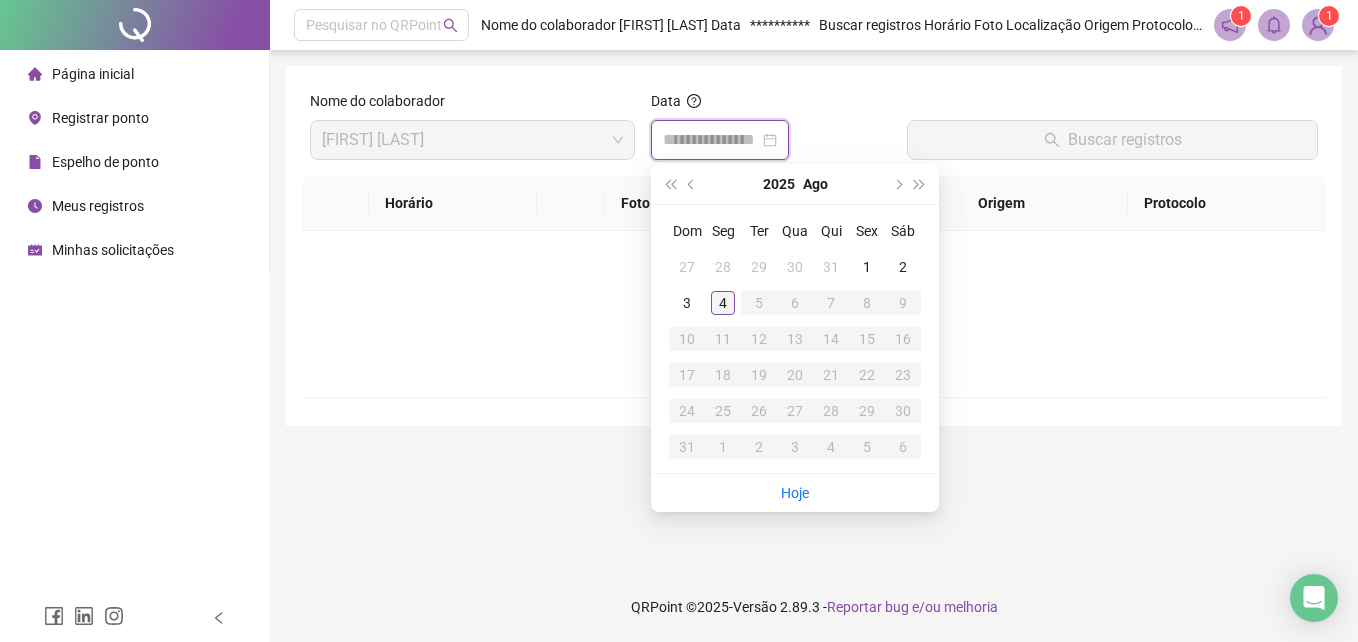 type on "**********" 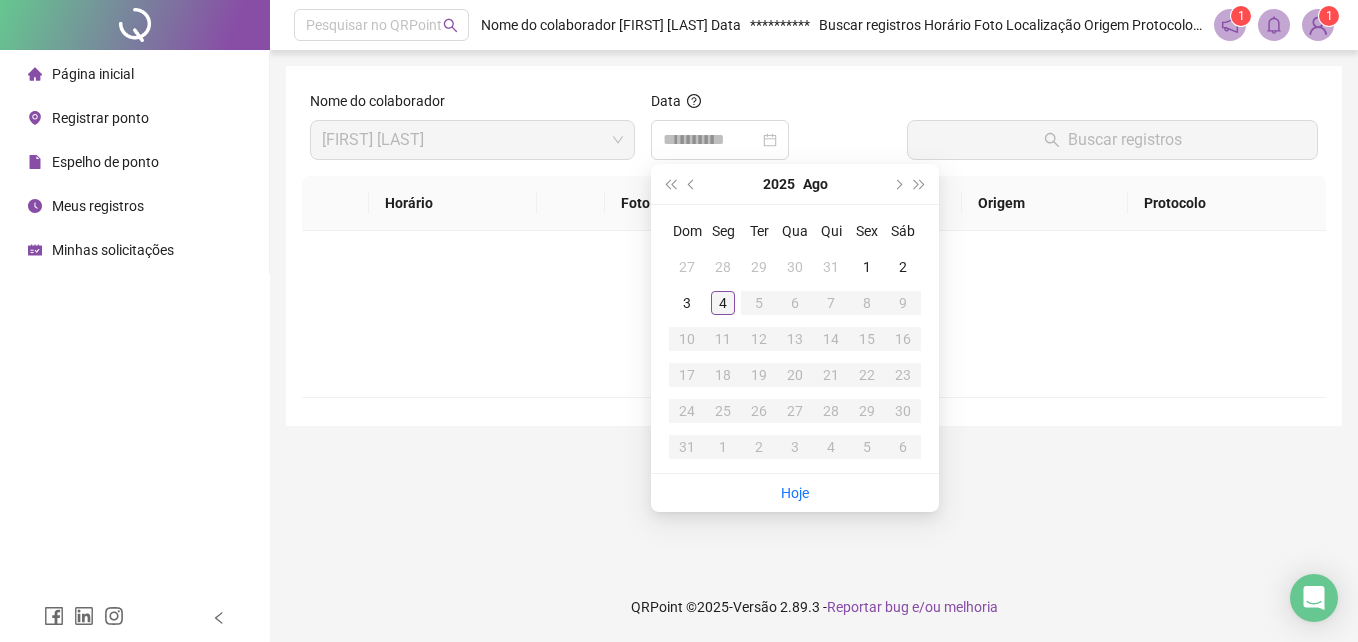 click on "4" at bounding box center (723, 303) 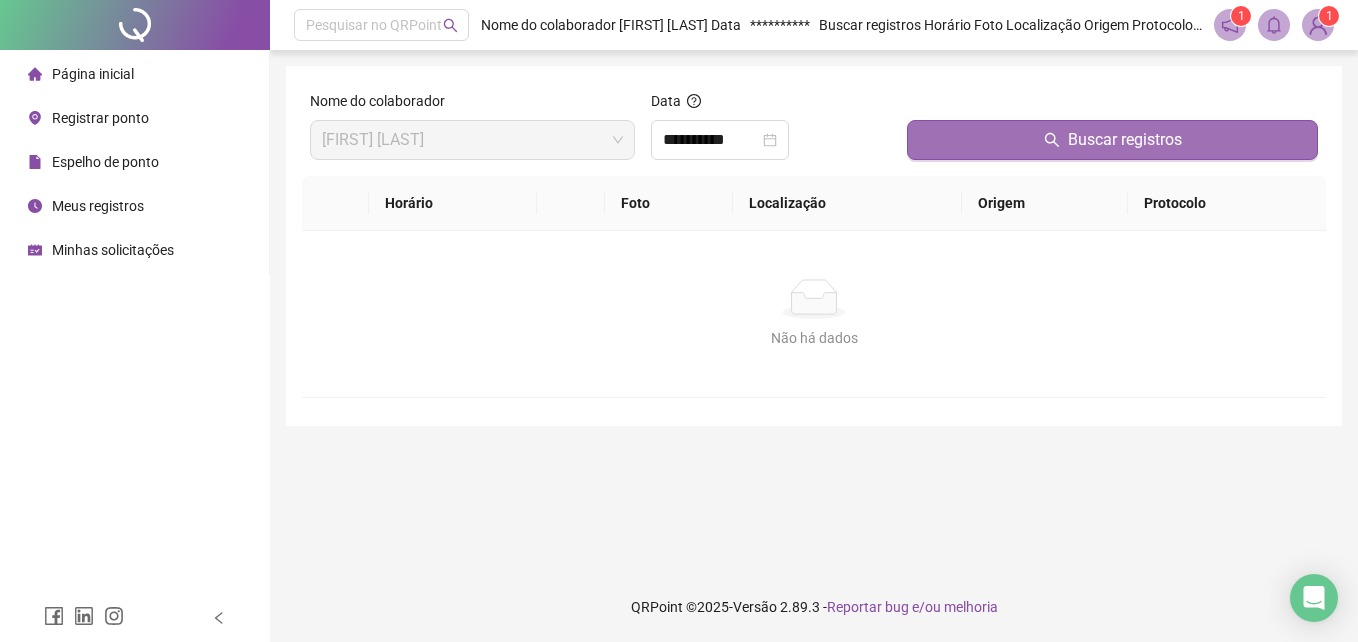 click on "Buscar registros" at bounding box center (1112, 140) 